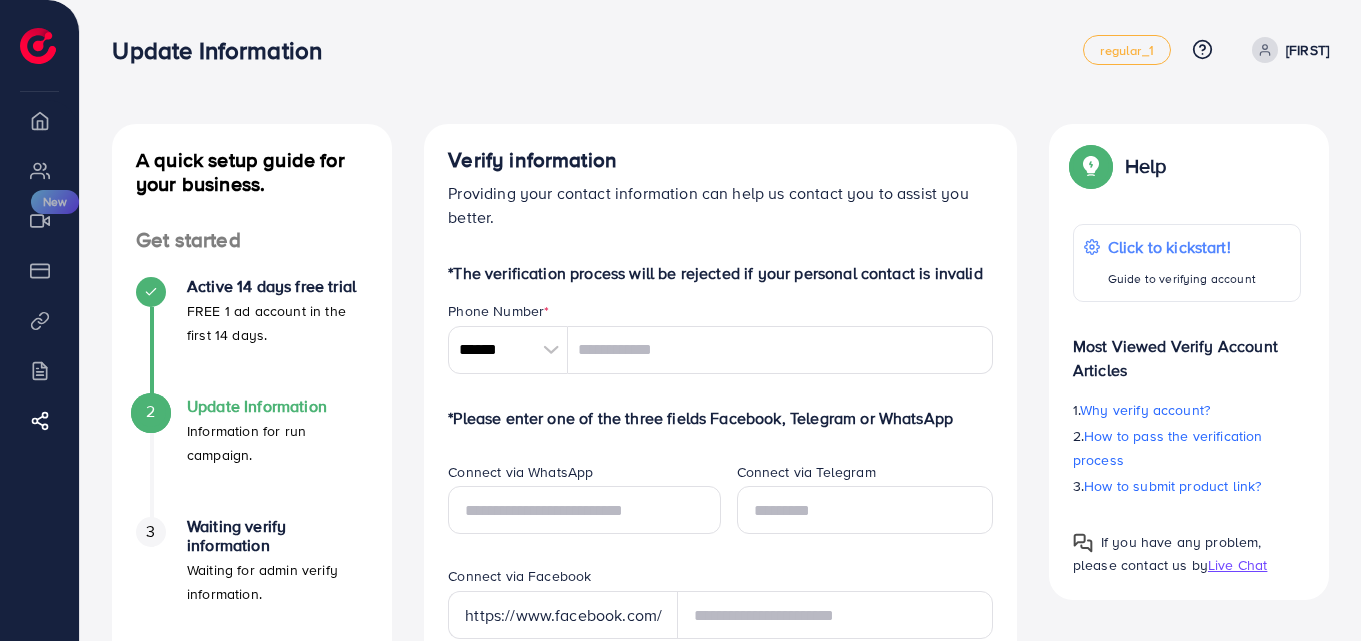 scroll, scrollTop: 0, scrollLeft: 0, axis: both 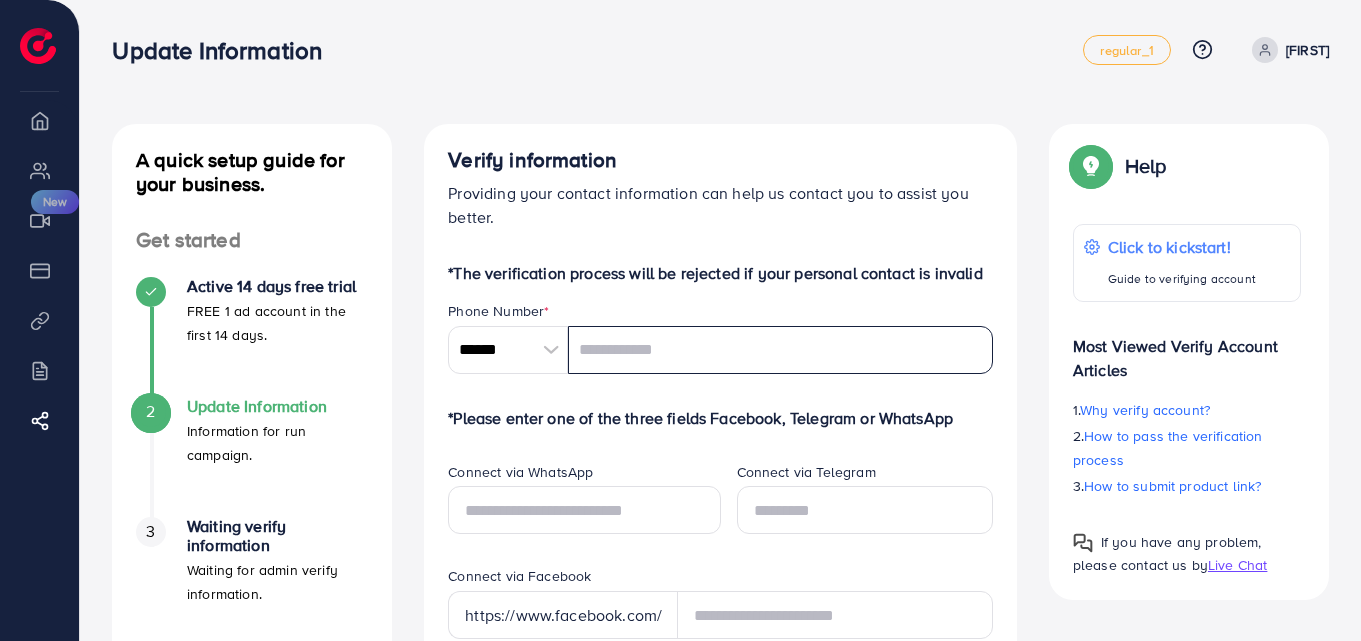 click at bounding box center [780, 350] 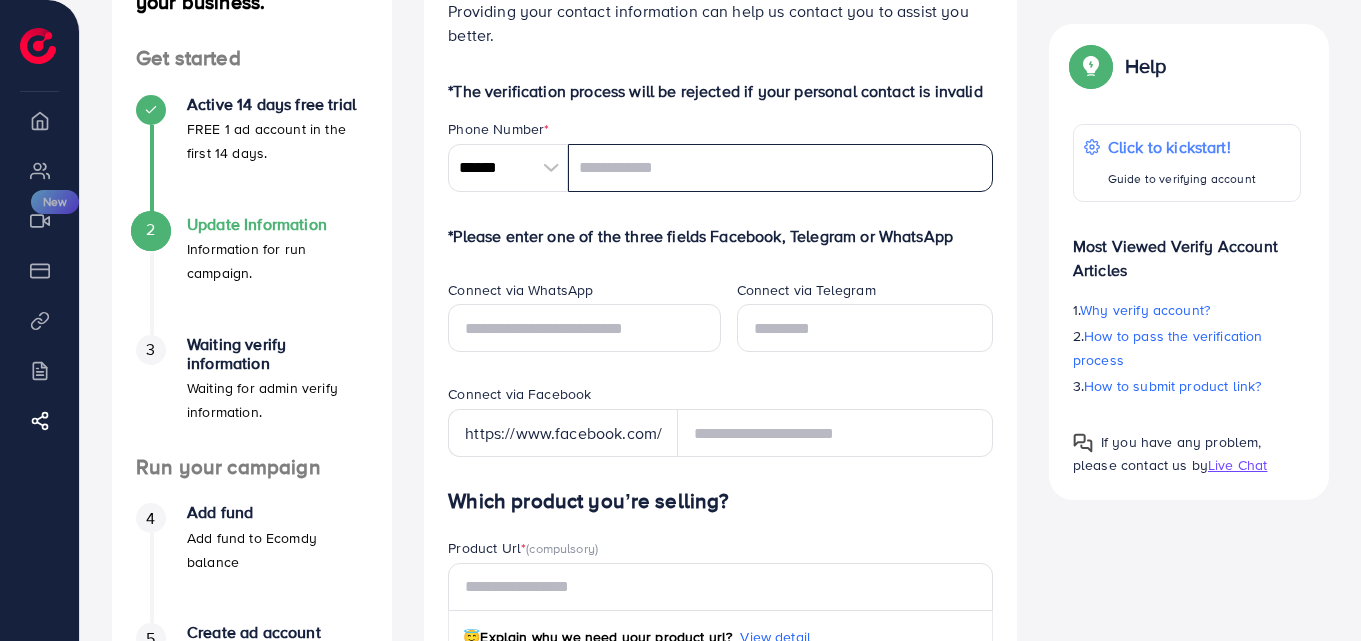 scroll, scrollTop: 193, scrollLeft: 0, axis: vertical 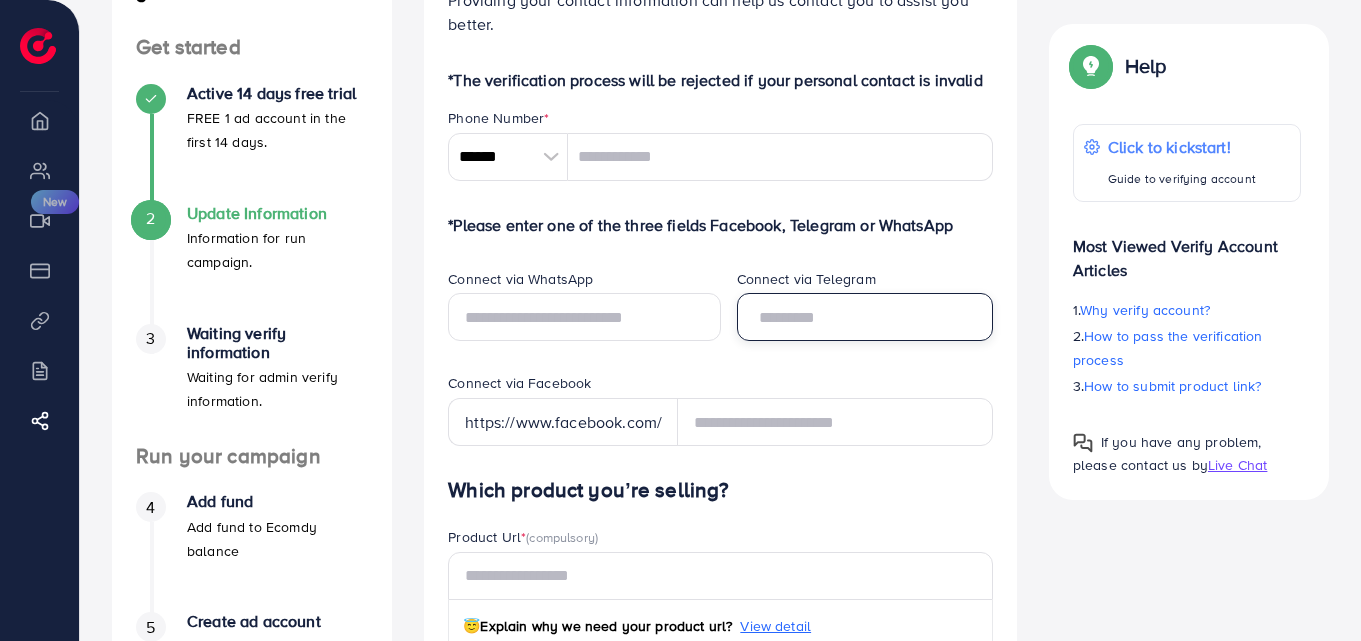 click at bounding box center [865, 317] 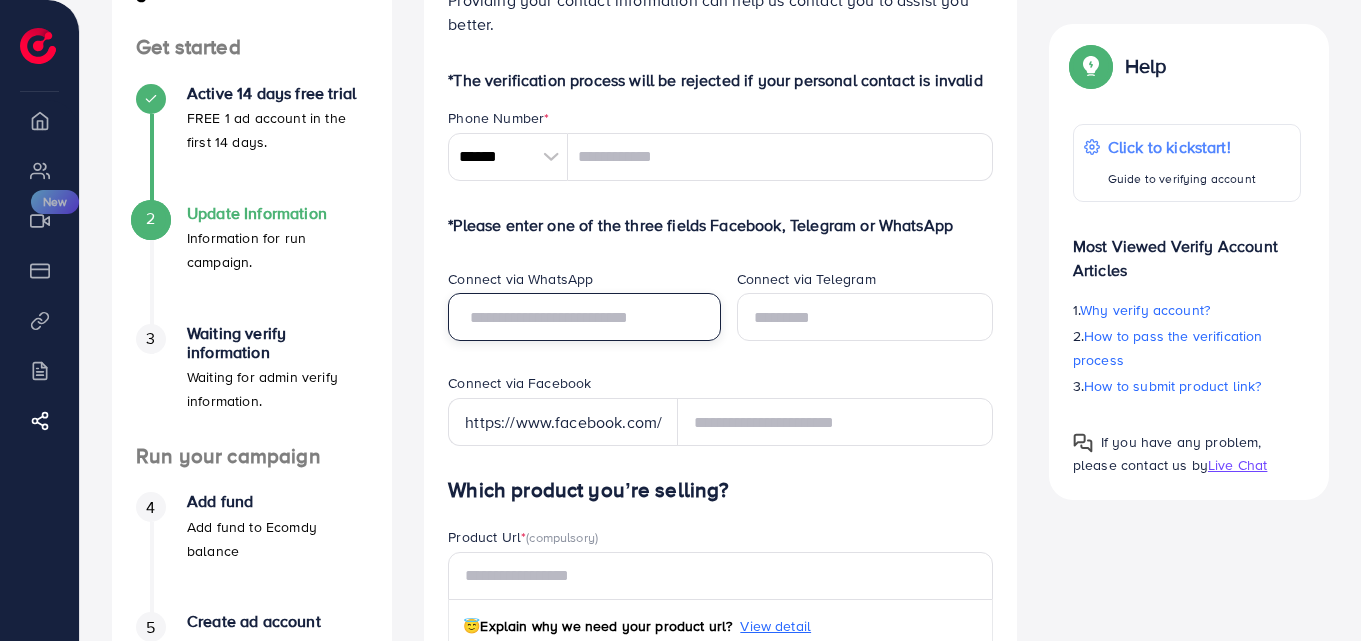 click at bounding box center (584, 317) 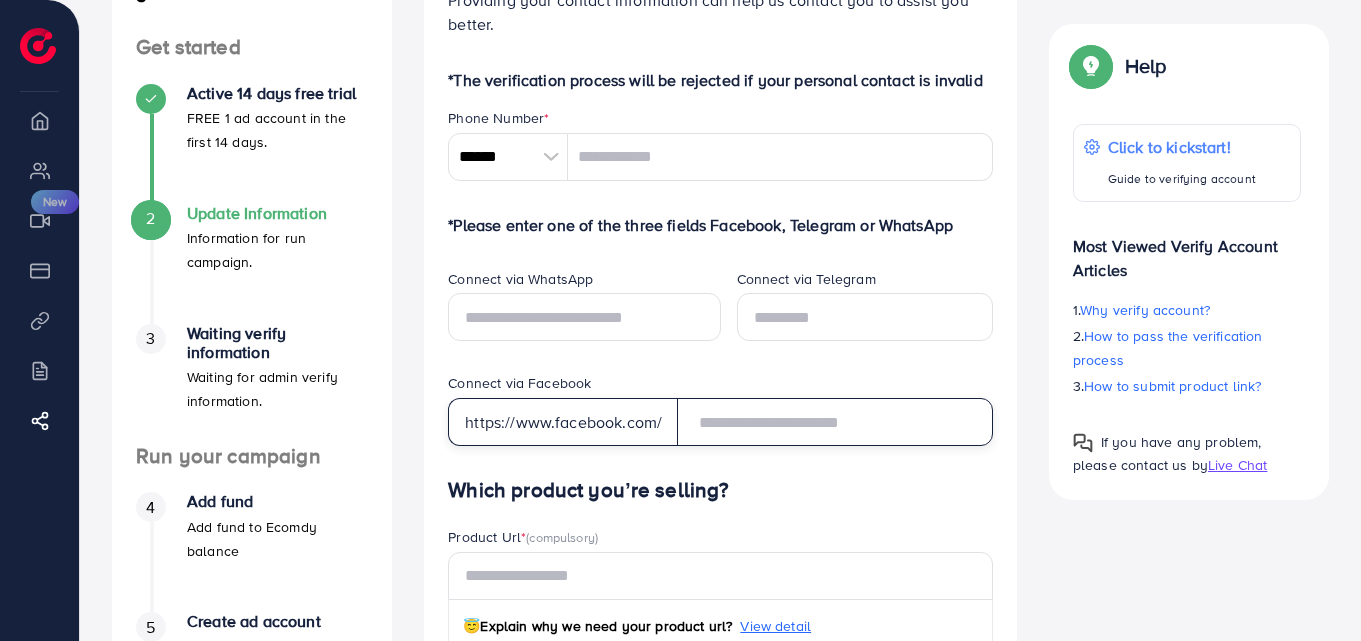 click at bounding box center (835, 422) 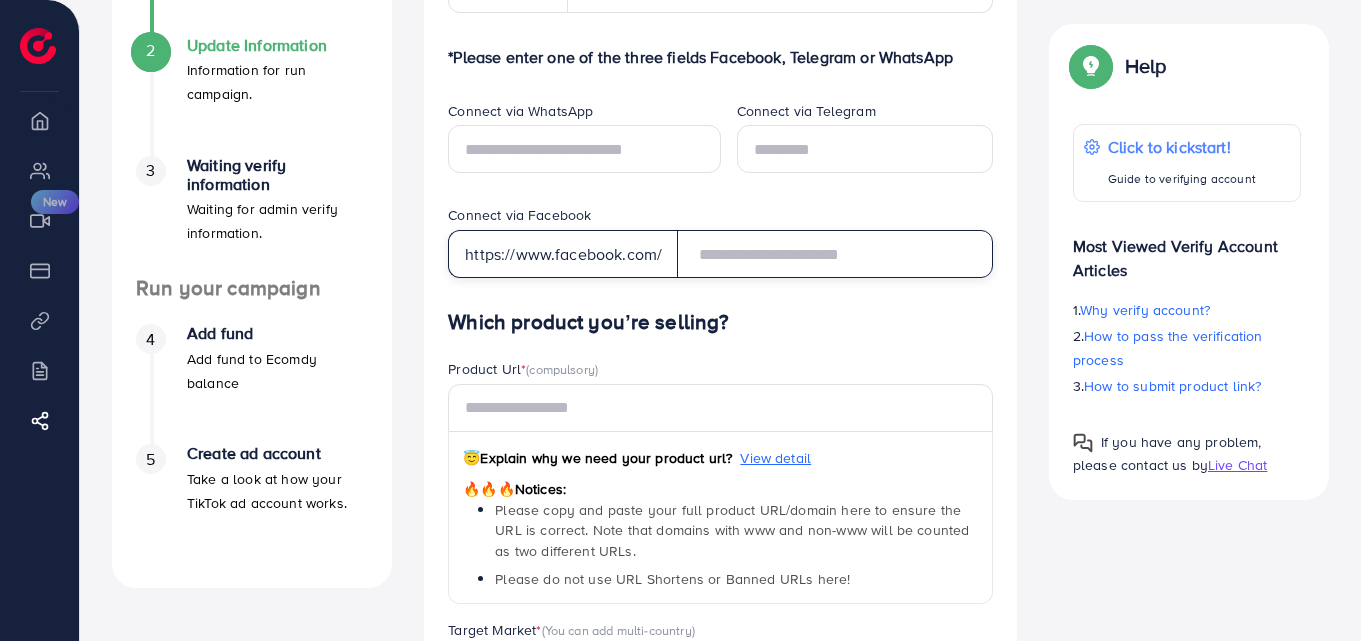 scroll, scrollTop: 393, scrollLeft: 0, axis: vertical 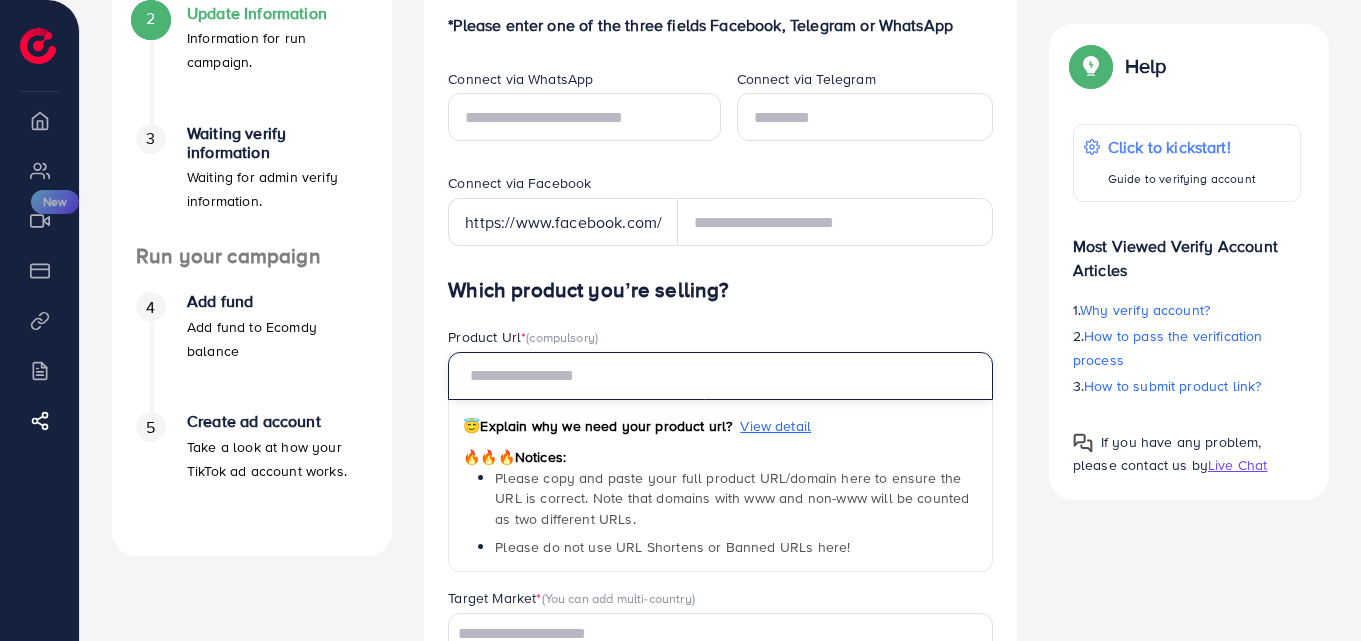 click at bounding box center [720, 376] 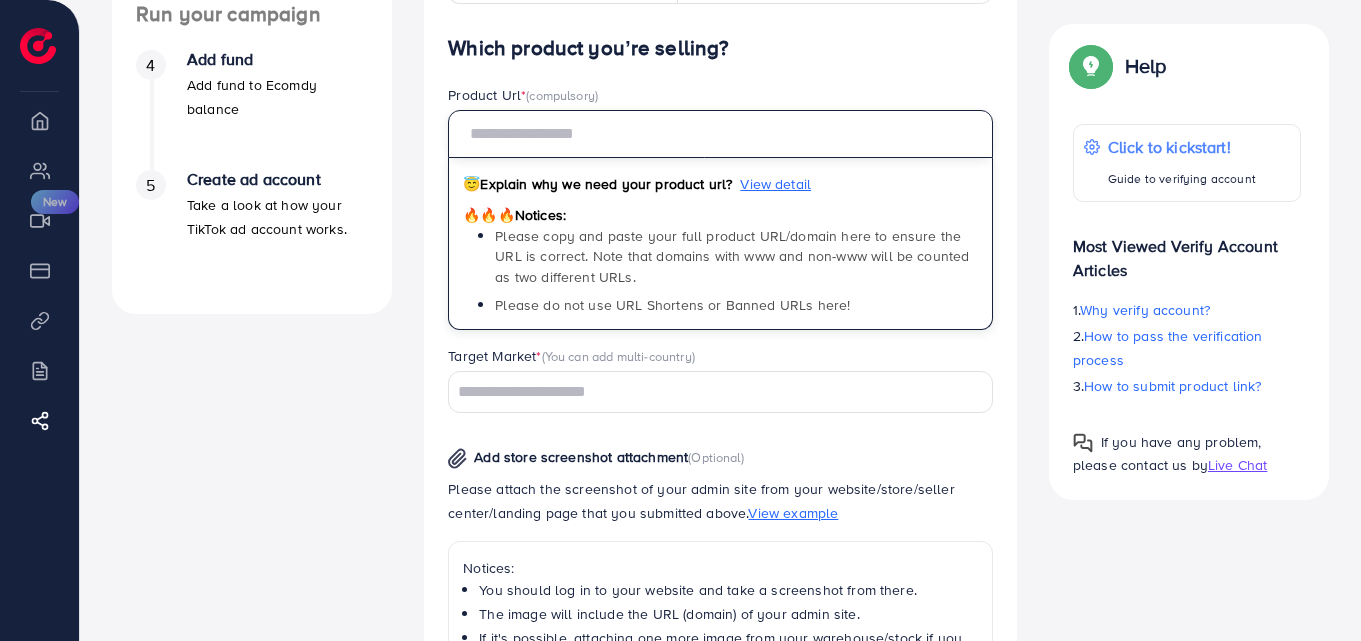 scroll, scrollTop: 653, scrollLeft: 0, axis: vertical 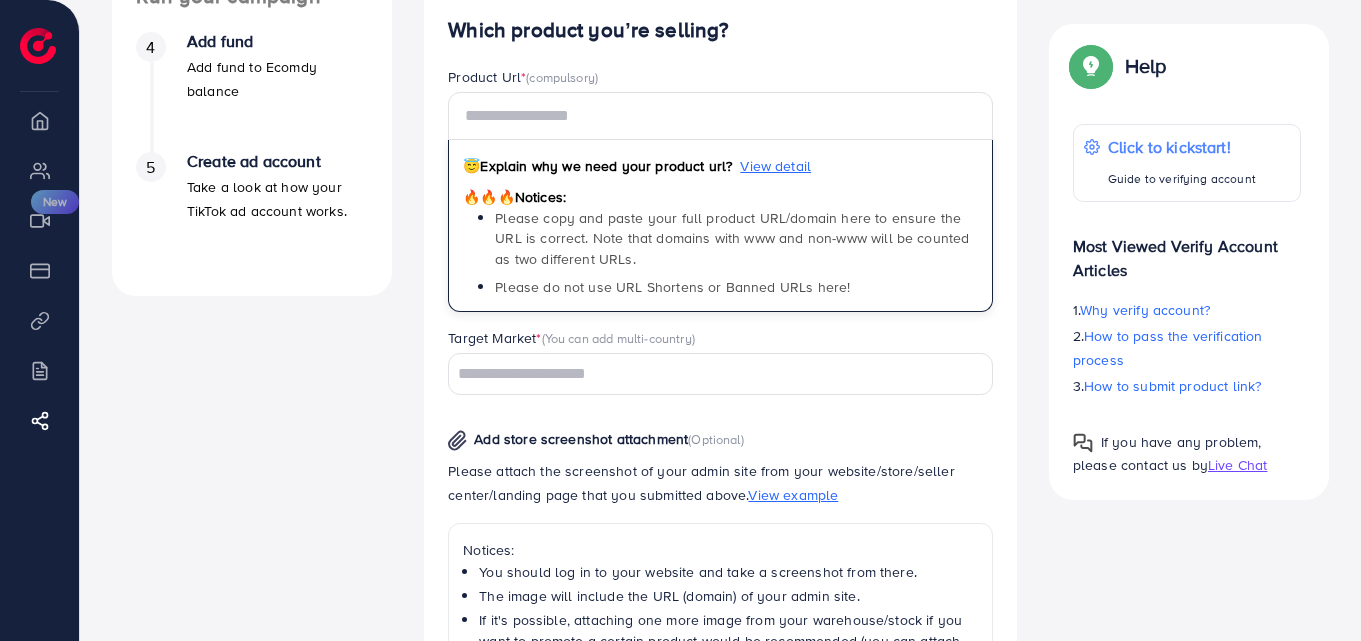 click at bounding box center [709, 372] 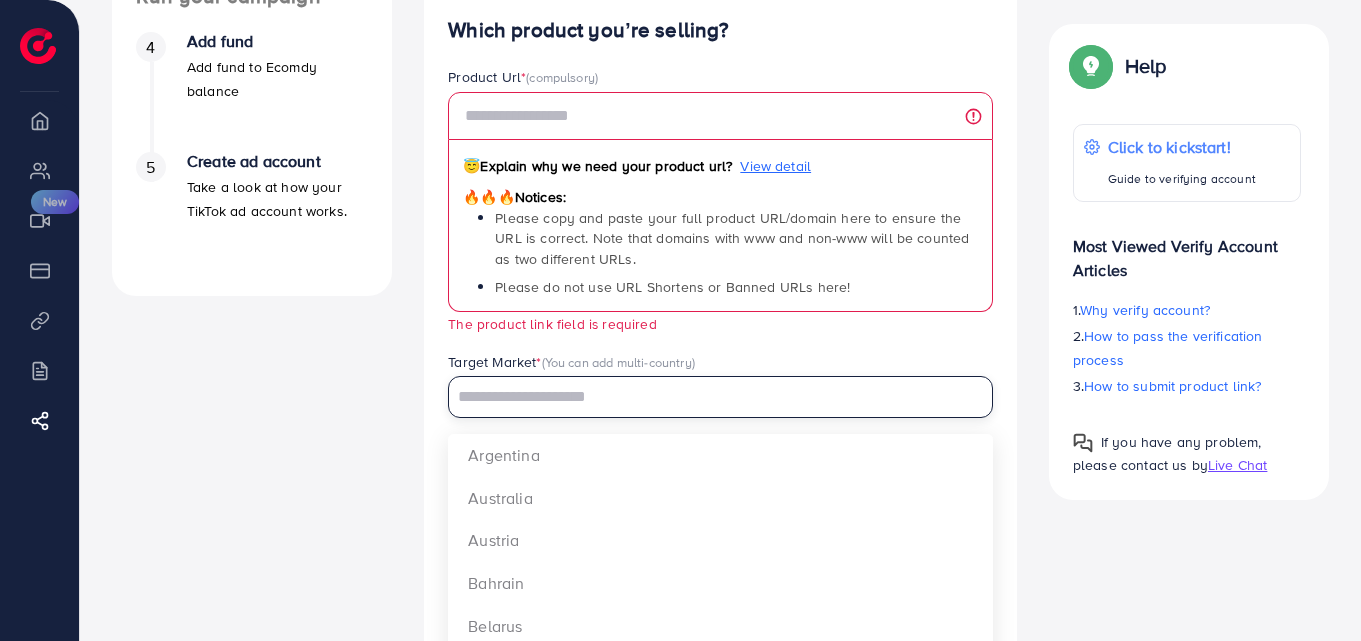 type on "********" 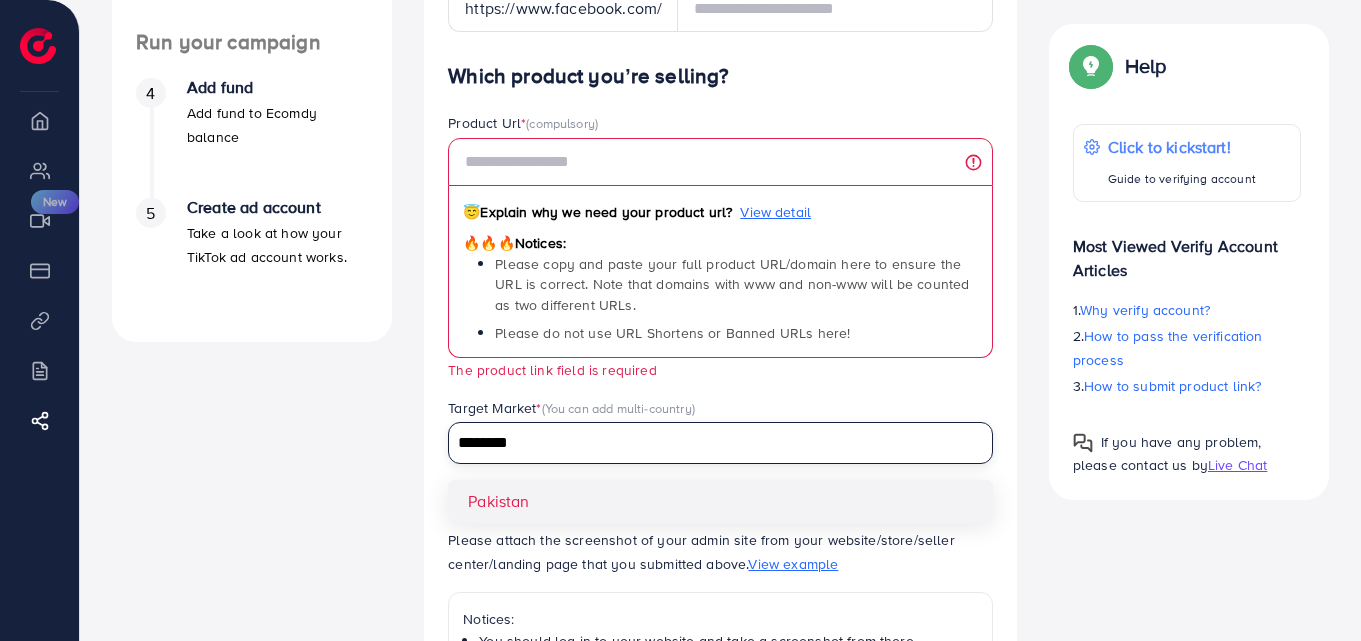 scroll, scrollTop: 180, scrollLeft: 0, axis: vertical 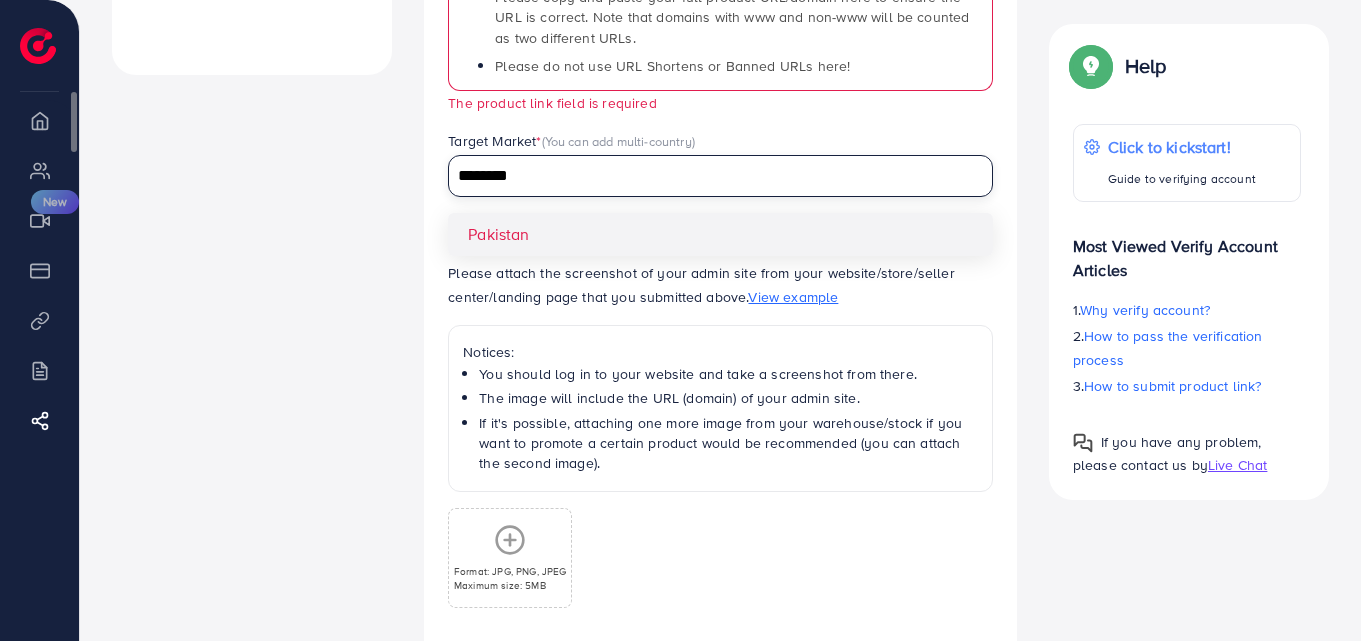 click on "Creative center  New" at bounding box center (39, 220) 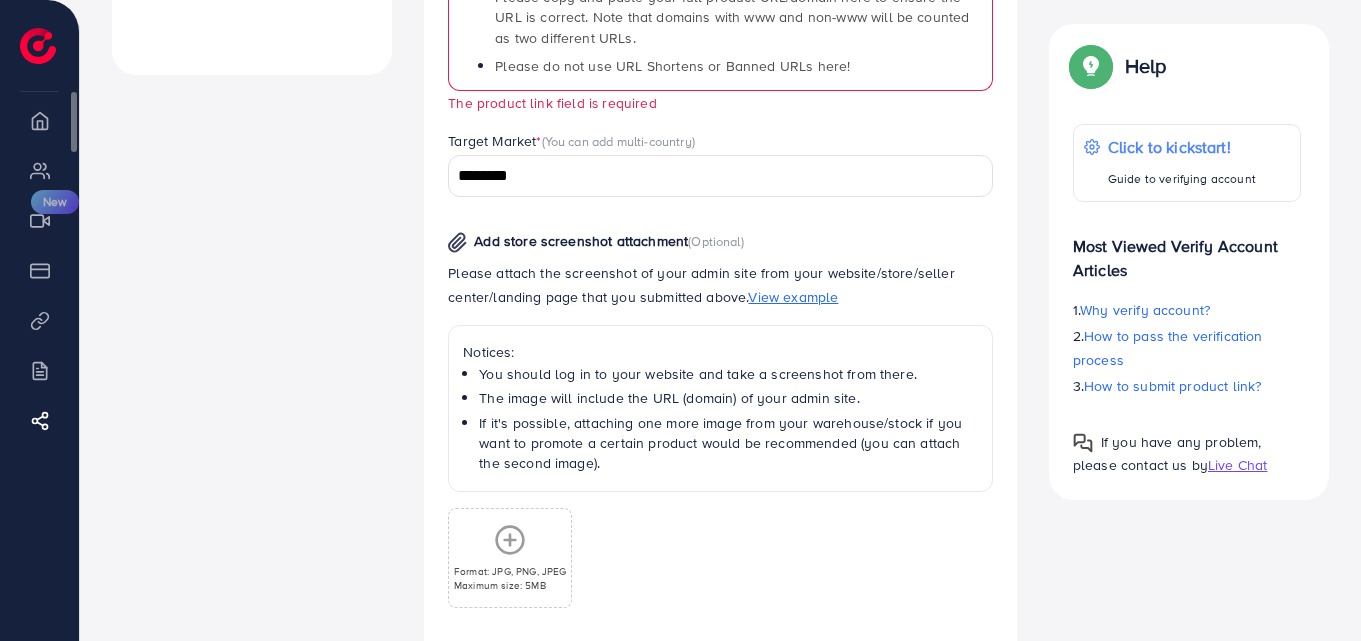 click on "Payment" at bounding box center [39, 270] 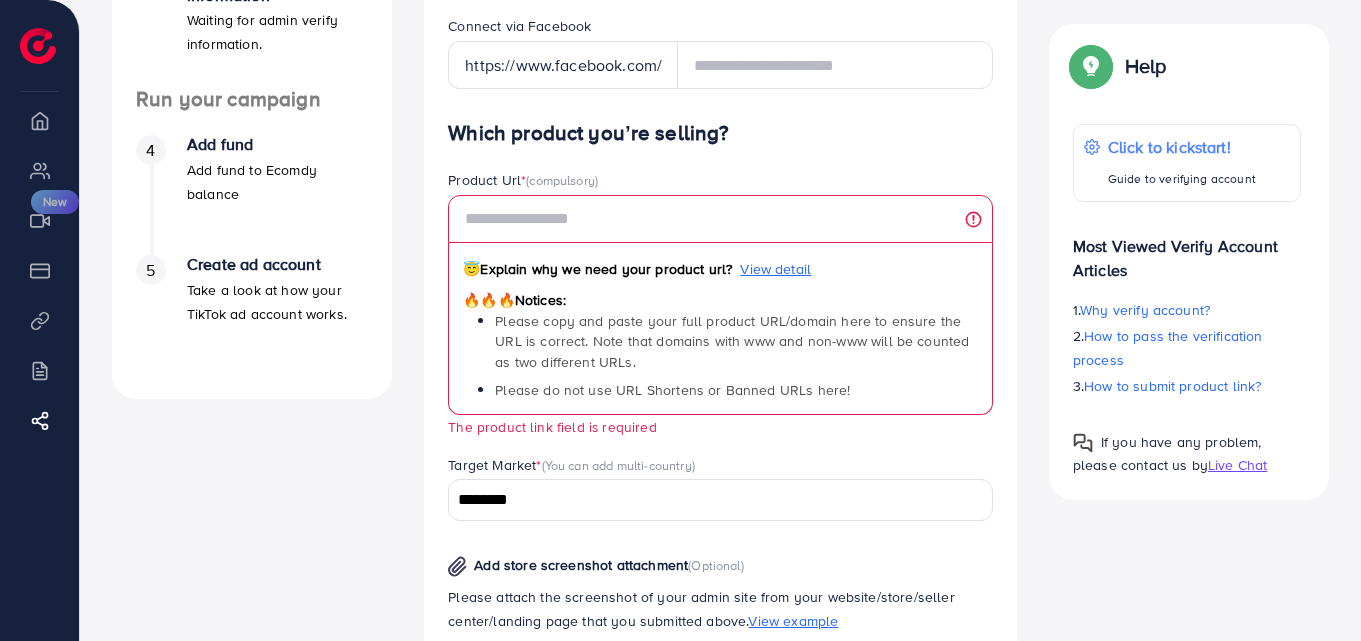 scroll, scrollTop: 0, scrollLeft: 0, axis: both 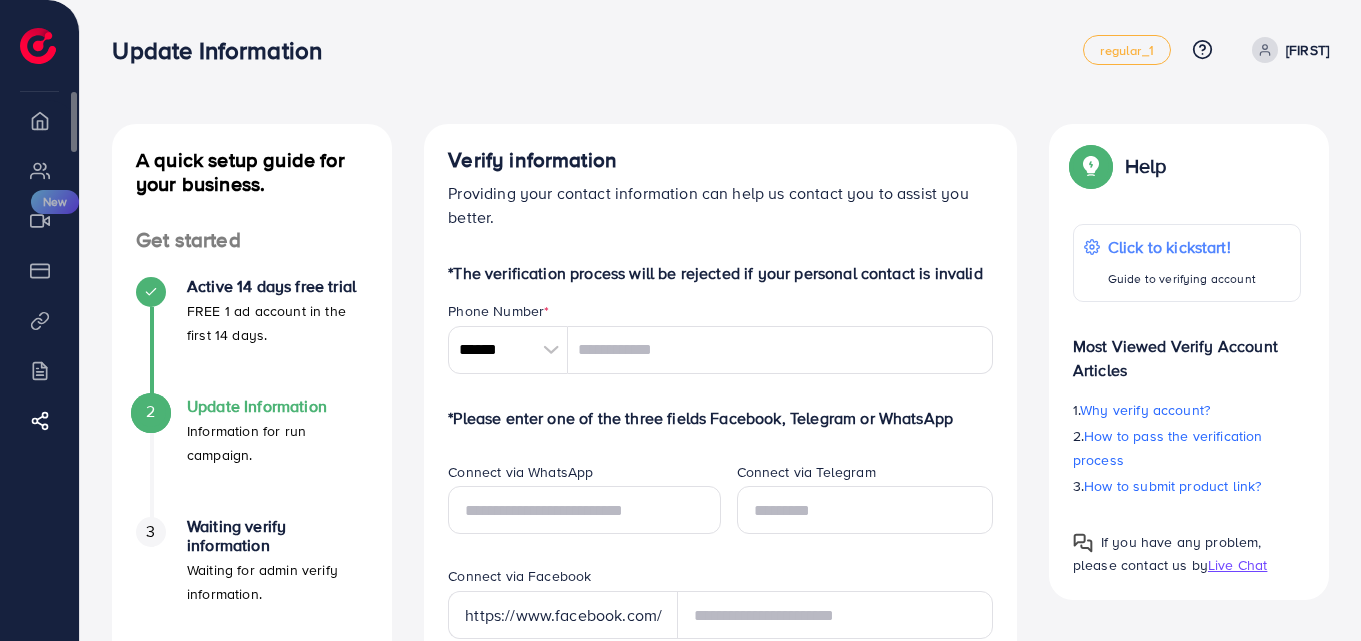 click on "Overview" at bounding box center [39, 120] 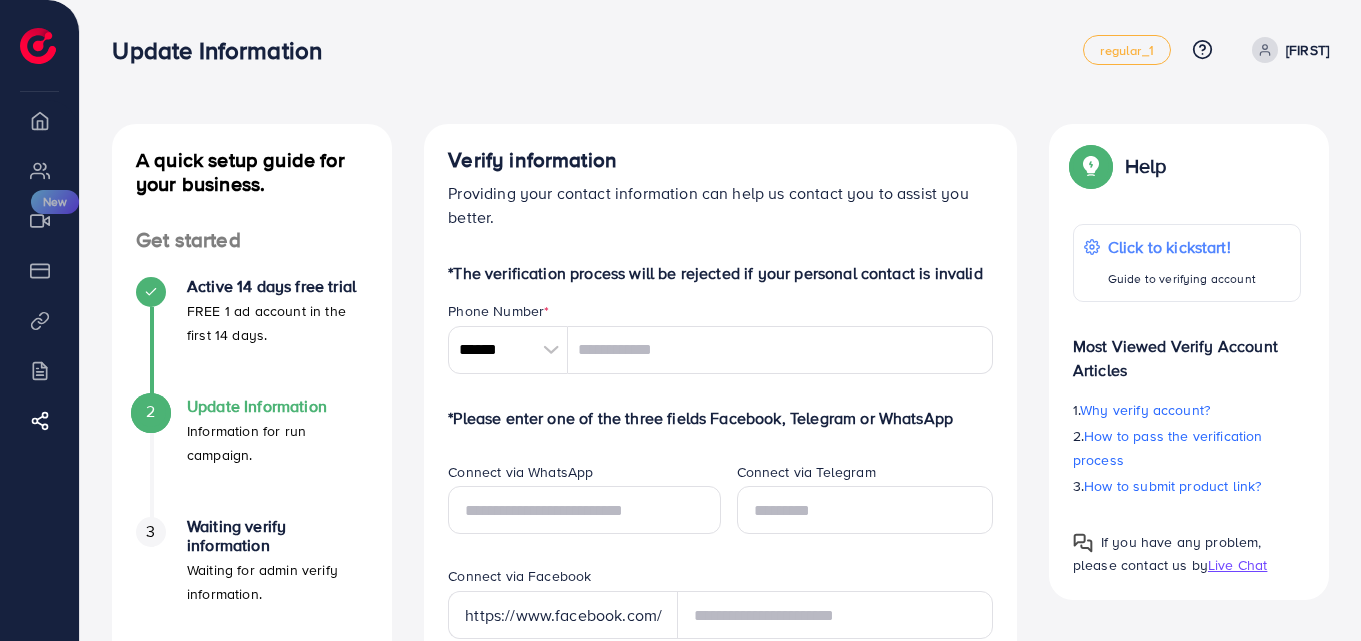 click at bounding box center [38, 46] 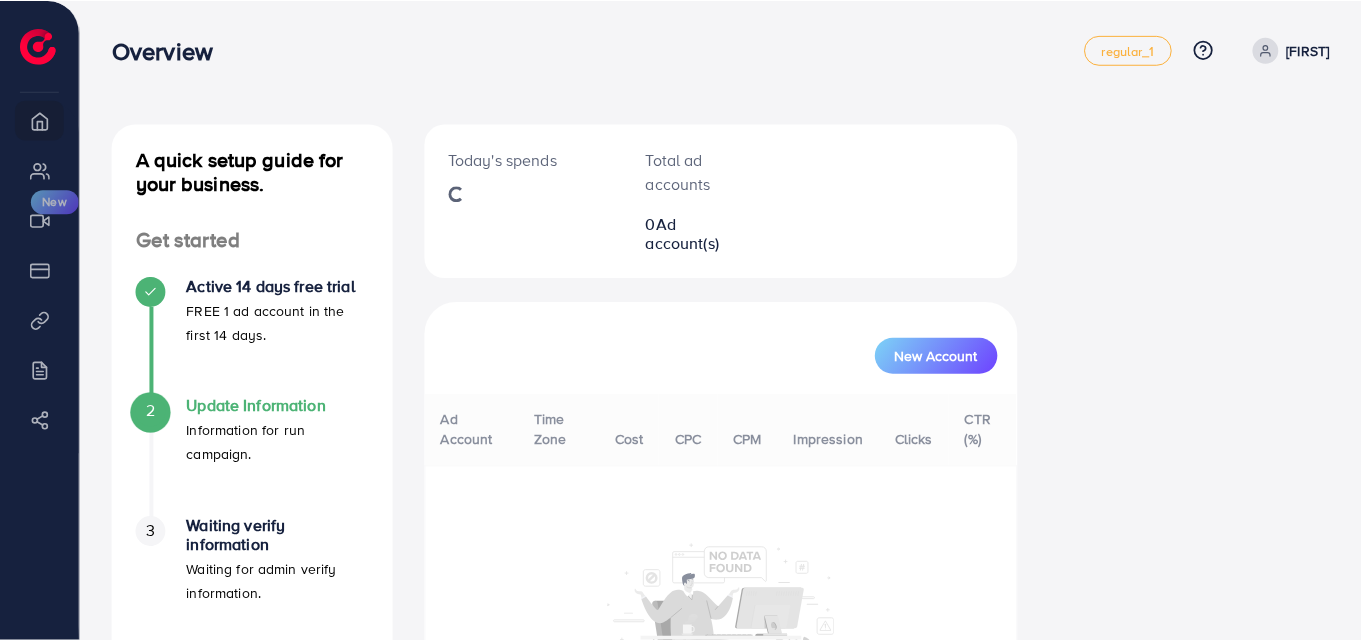 scroll, scrollTop: 0, scrollLeft: 0, axis: both 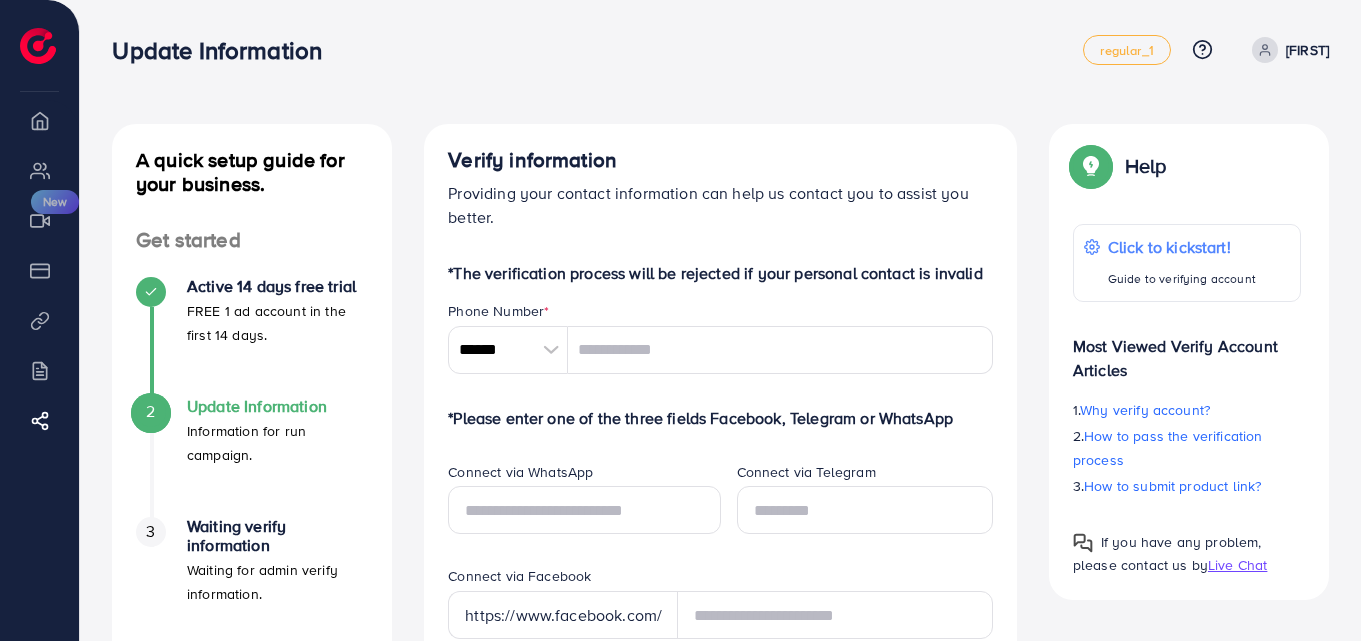 click at bounding box center [38, 46] 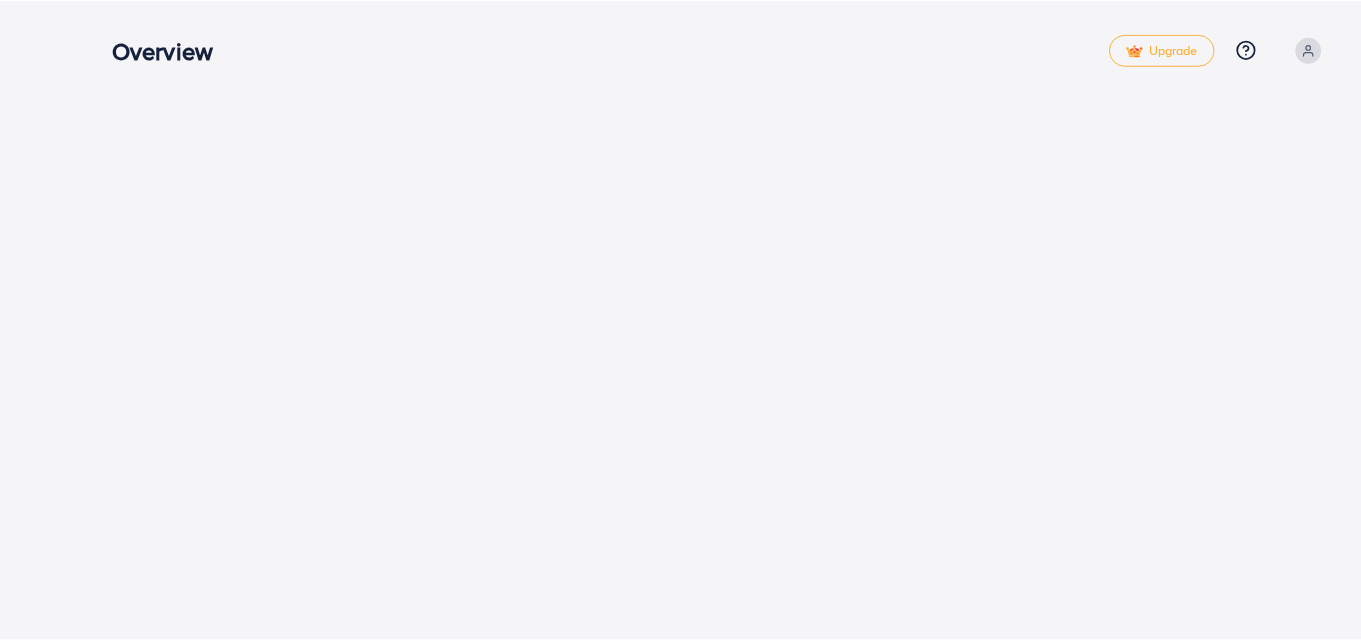 scroll, scrollTop: 0, scrollLeft: 0, axis: both 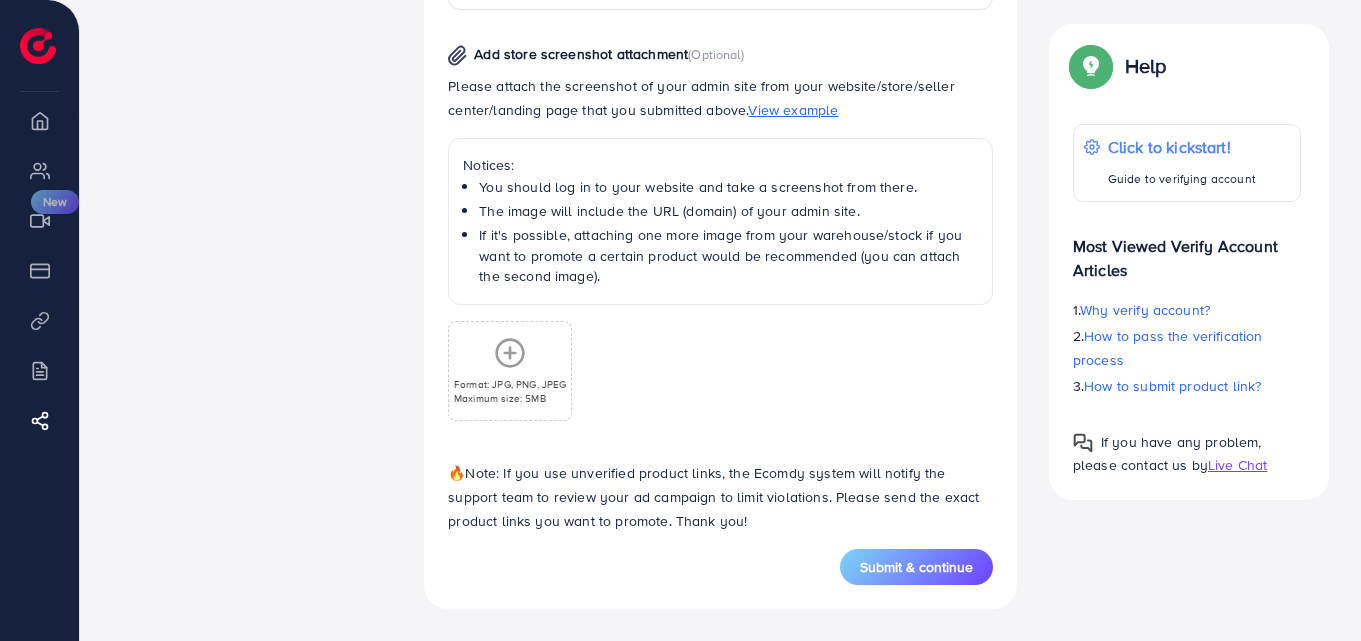 drag, startPoint x: 641, startPoint y: 322, endPoint x: 522, endPoint y: 350, distance: 122.24974 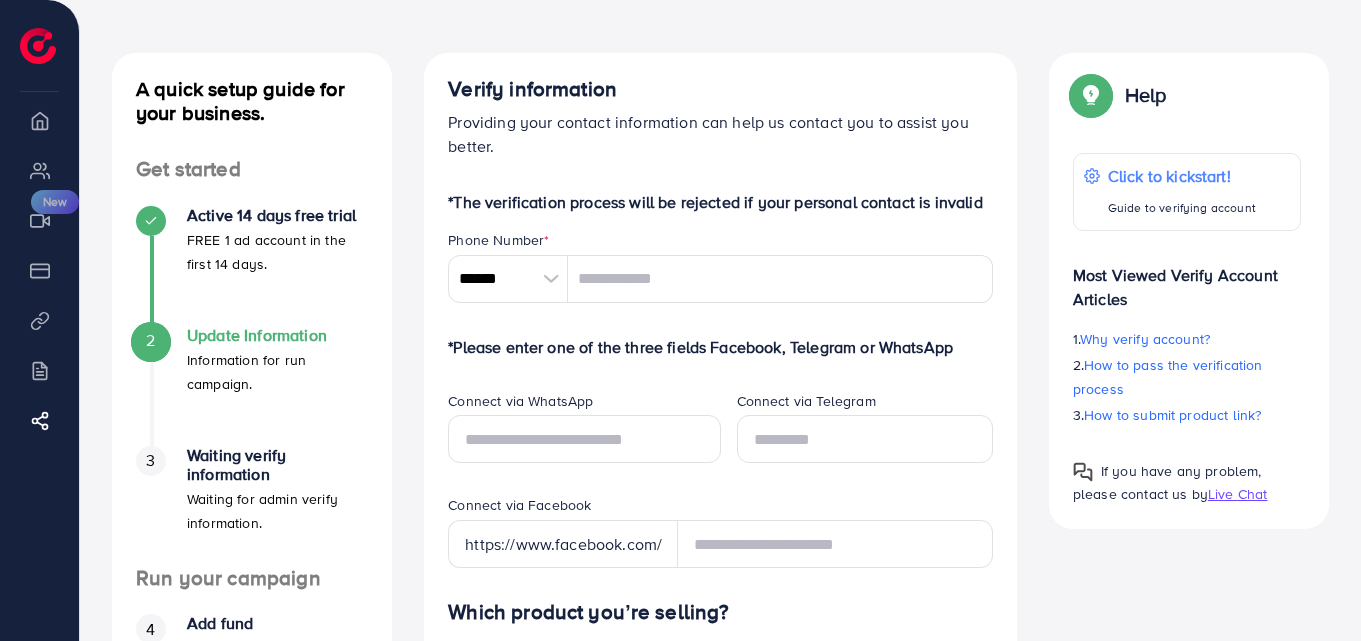 scroll, scrollTop: 0, scrollLeft: 0, axis: both 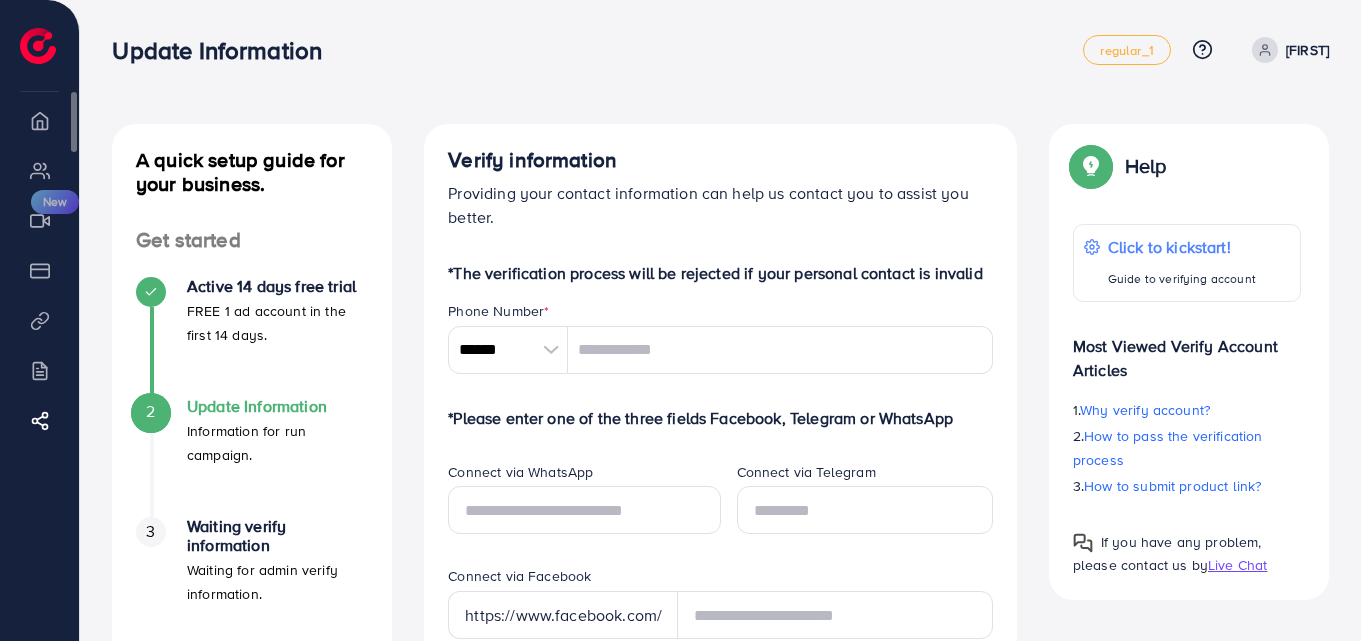 click on "Overview" at bounding box center [39, 120] 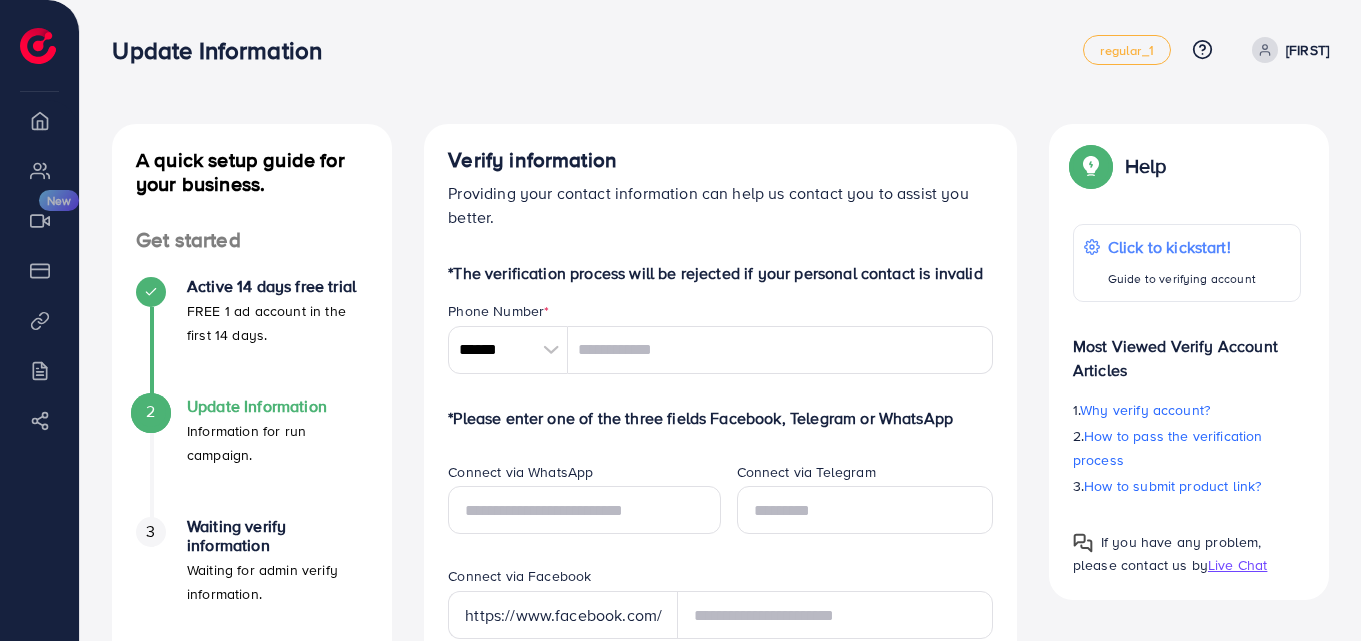 scroll, scrollTop: 0, scrollLeft: 0, axis: both 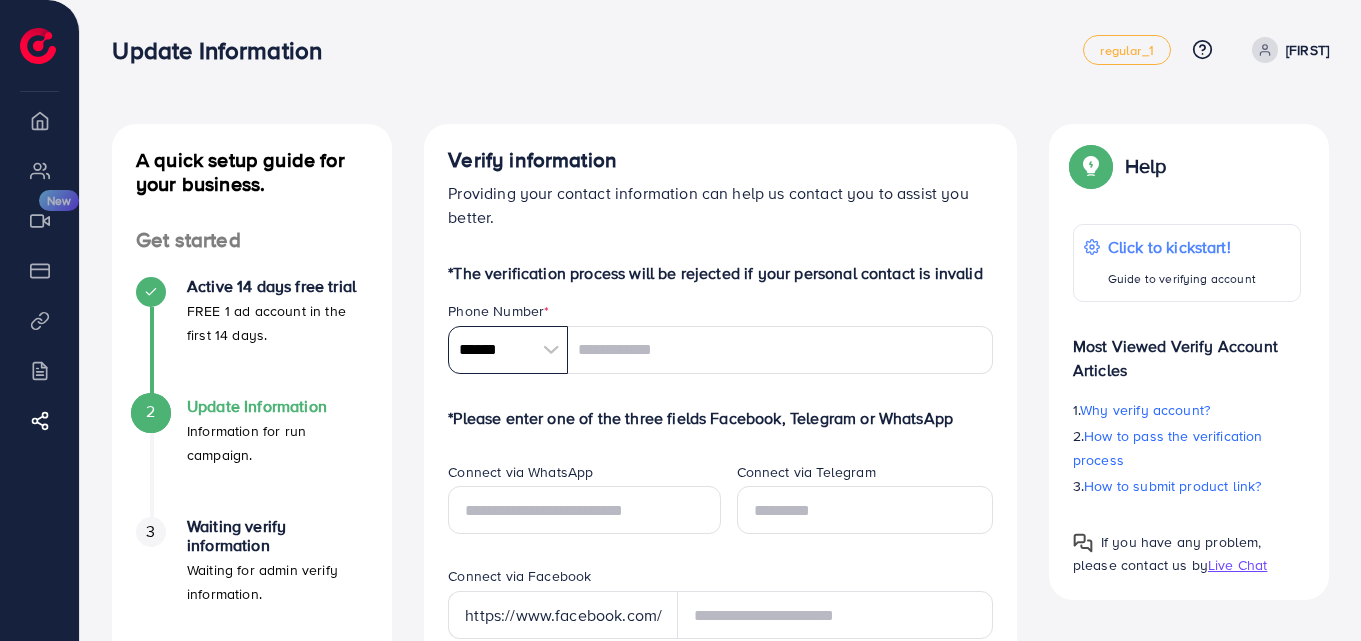 click on "******" at bounding box center [508, 350] 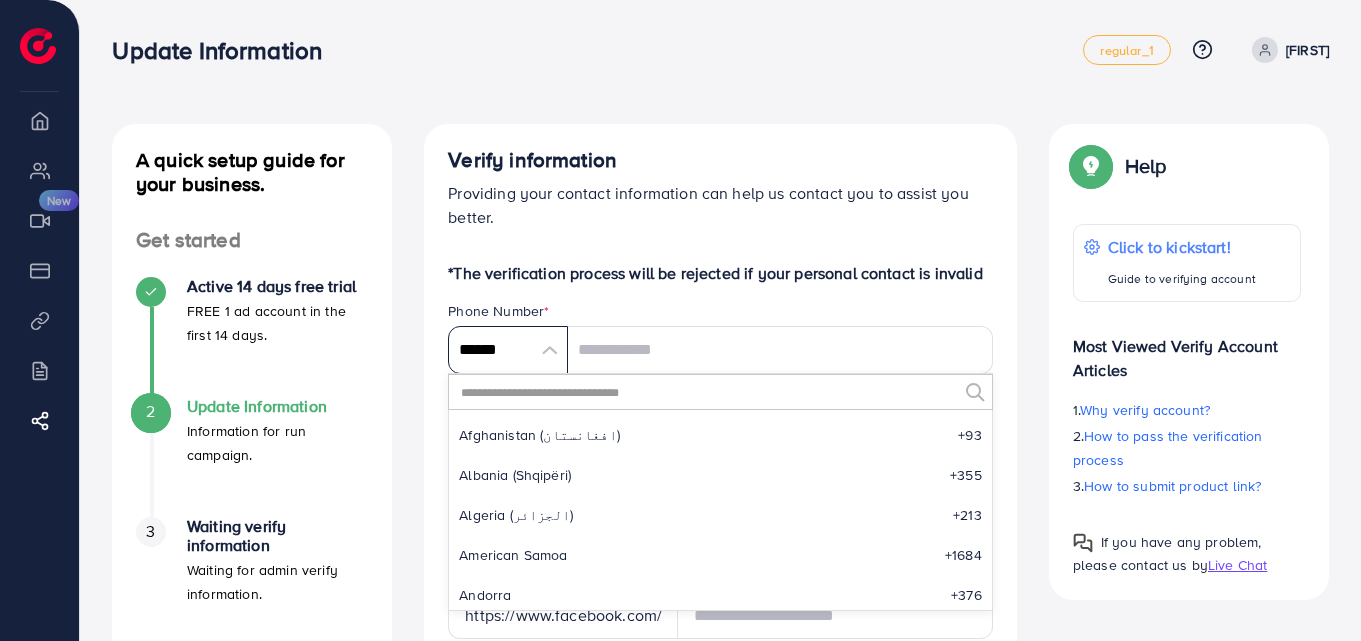 scroll, scrollTop: 9285, scrollLeft: 0, axis: vertical 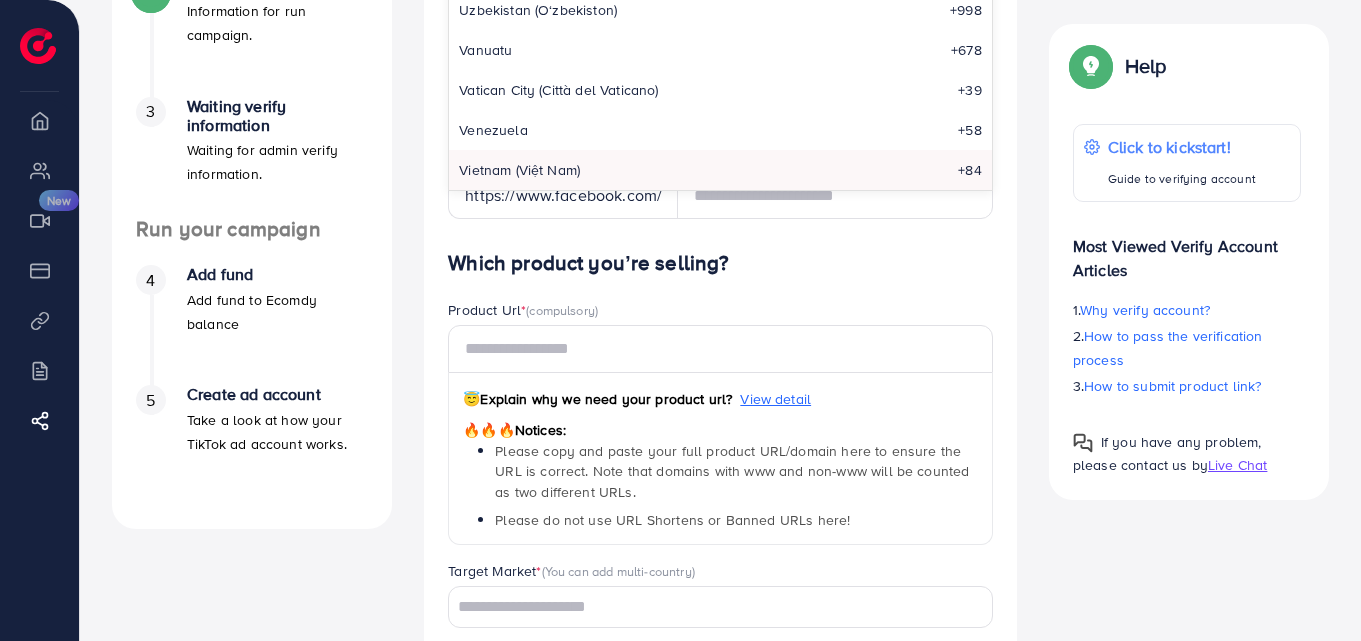 click on "Which product you’re selling?" at bounding box center [720, 263] 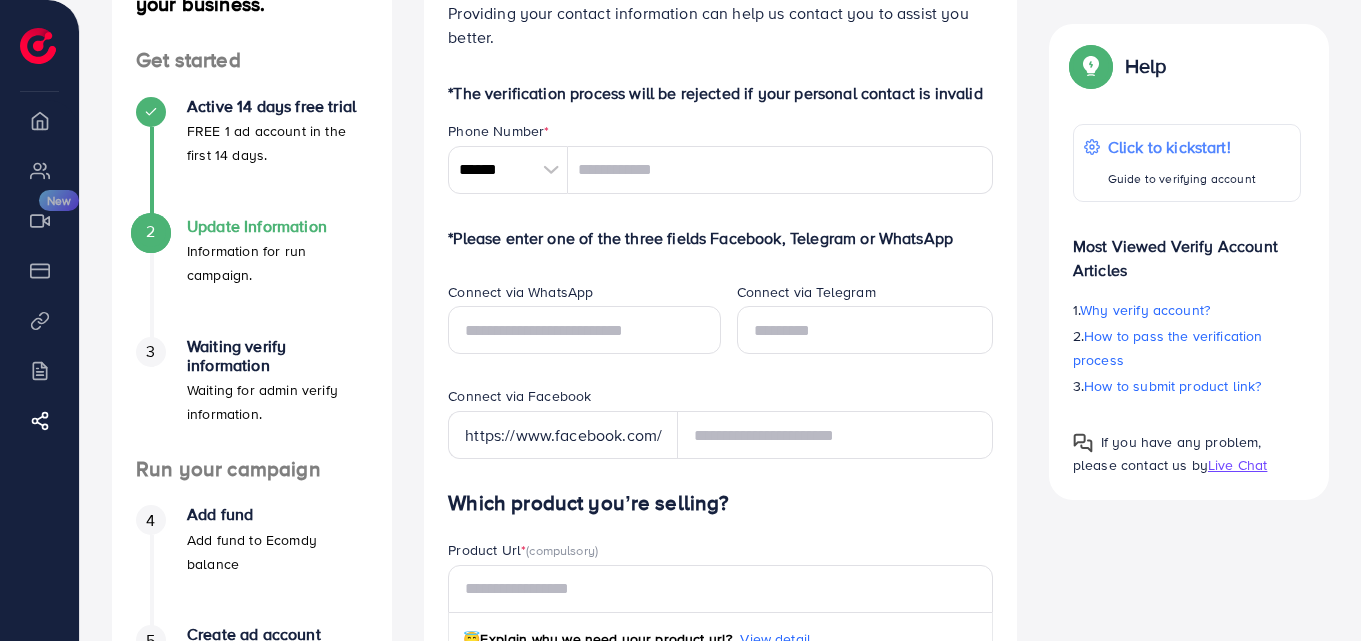 scroll, scrollTop: 140, scrollLeft: 0, axis: vertical 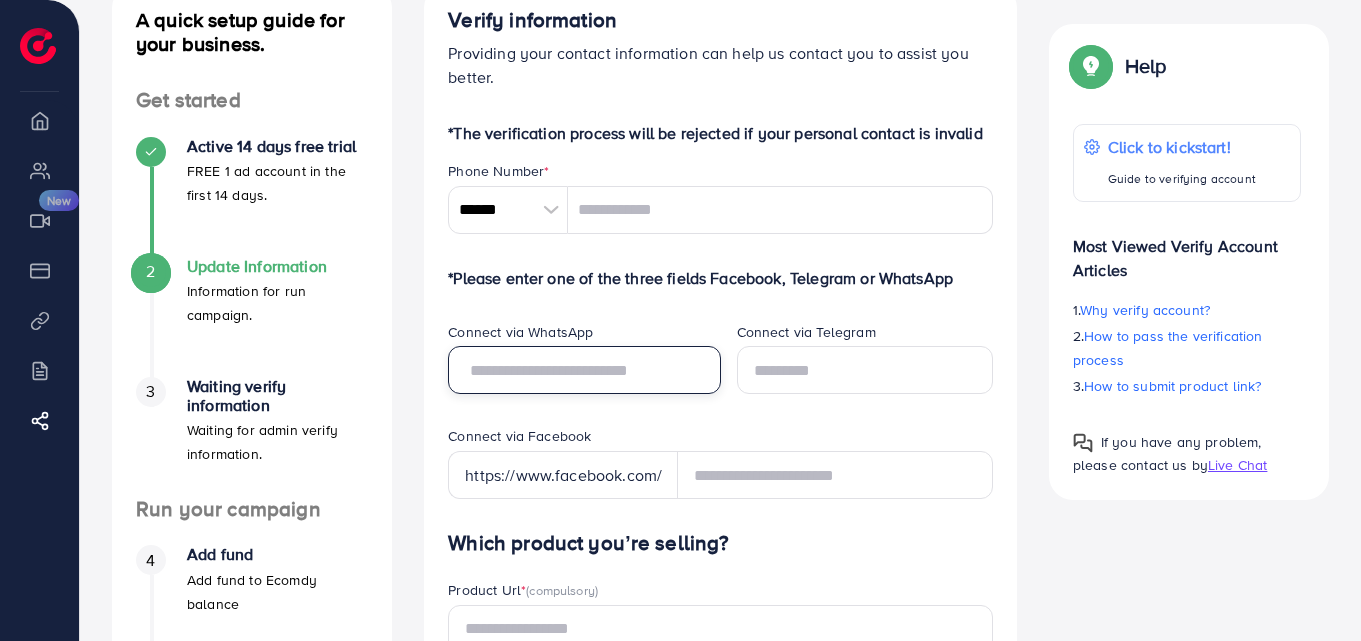click at bounding box center (584, 370) 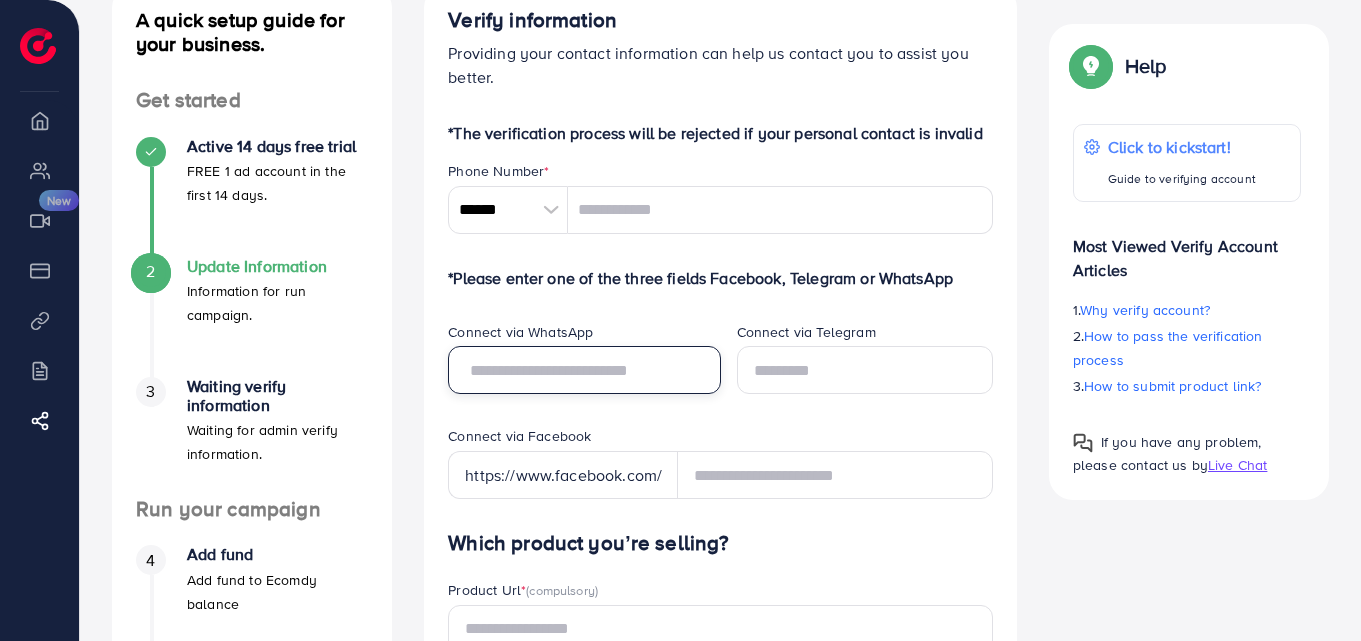 click at bounding box center (584, 370) 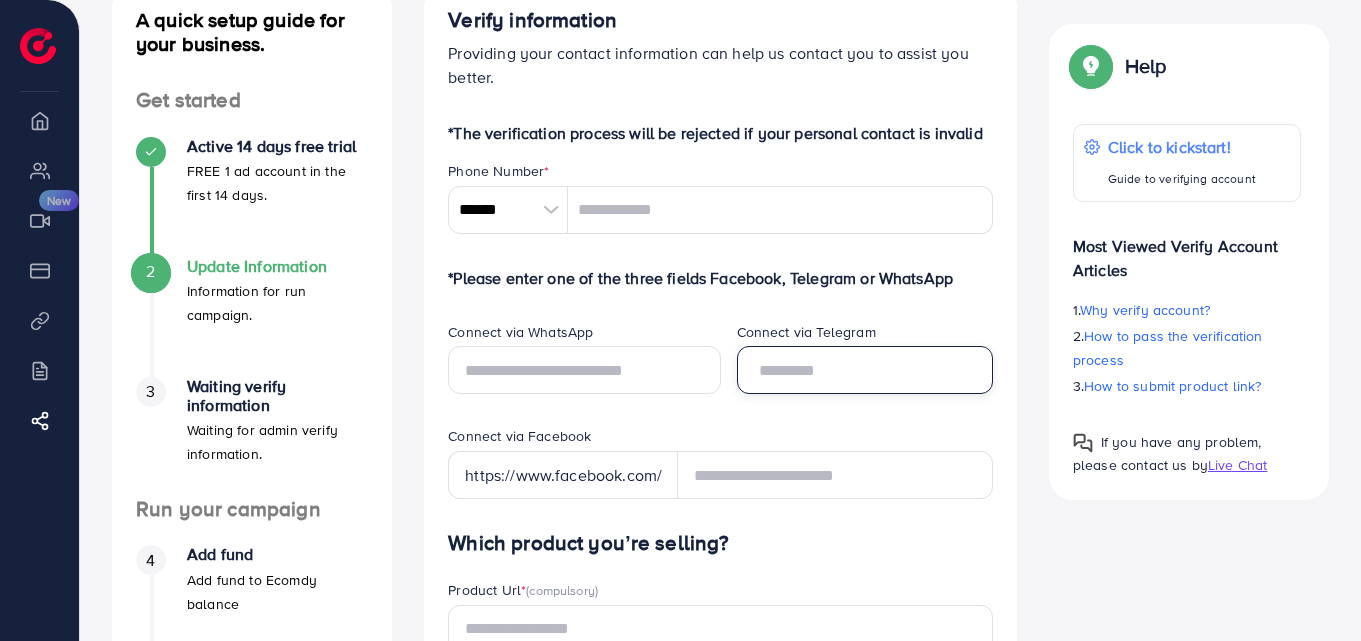 click at bounding box center (865, 370) 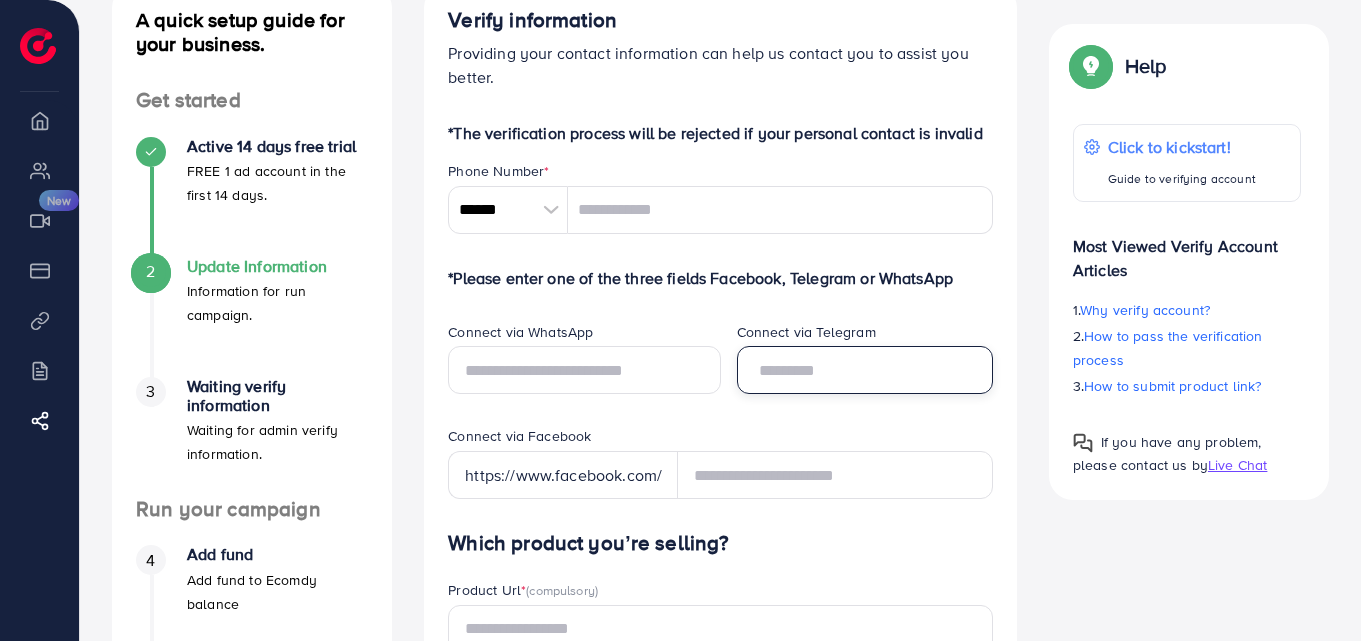click at bounding box center [865, 370] 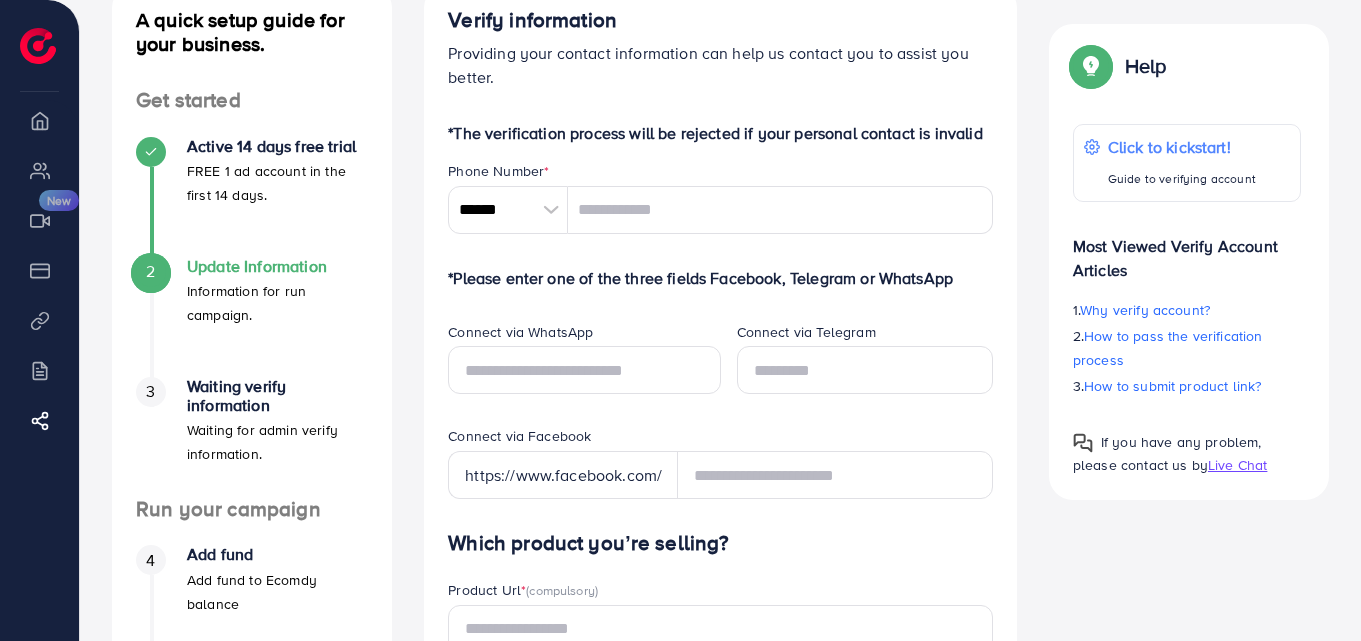 click on "https://www.facebook.com/" at bounding box center [563, 475] 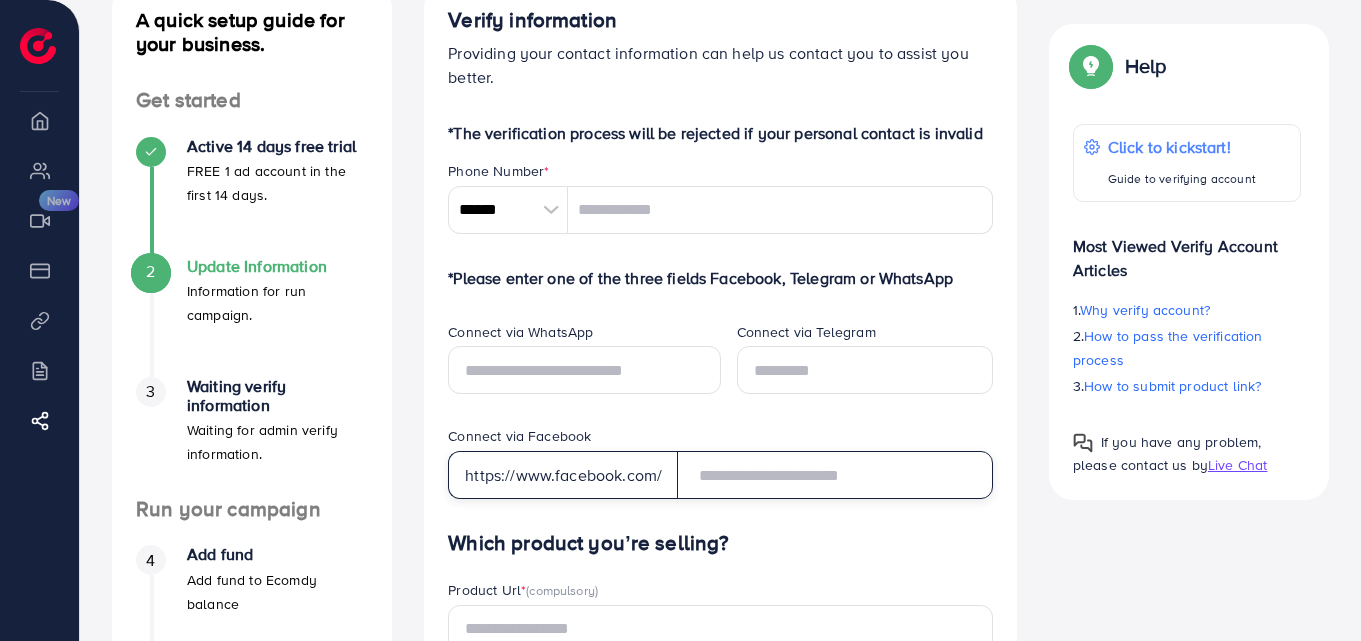 click at bounding box center (835, 475) 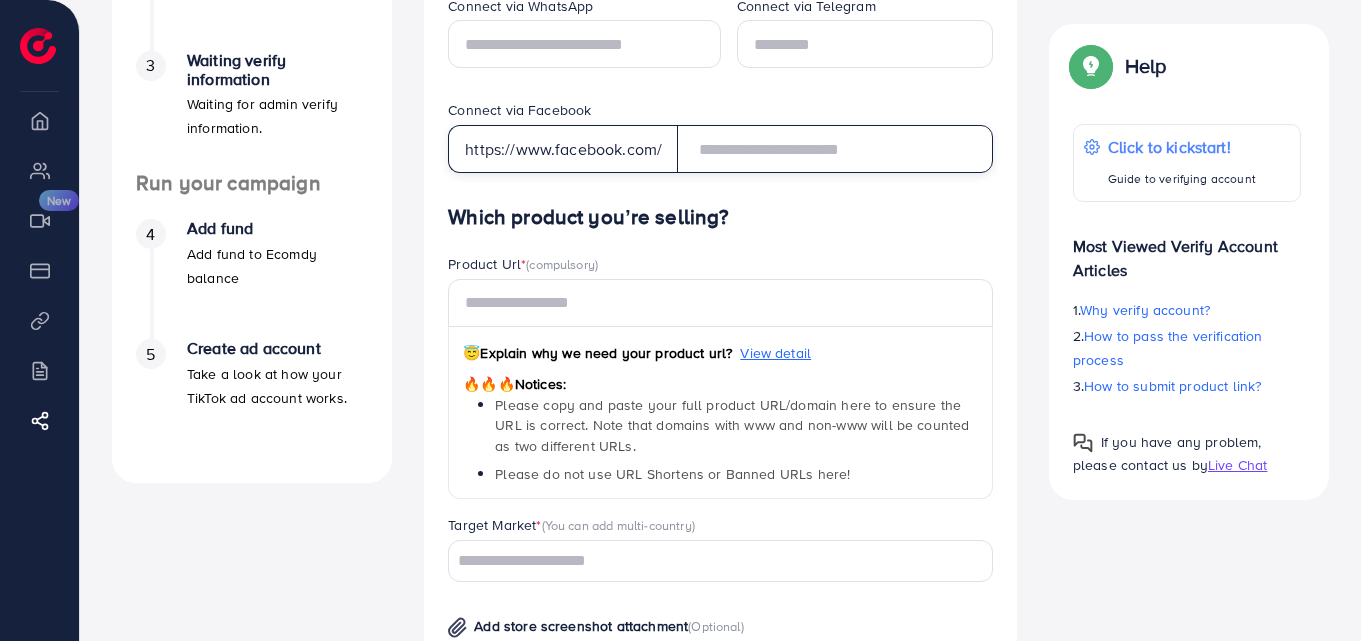 scroll, scrollTop: 487, scrollLeft: 0, axis: vertical 